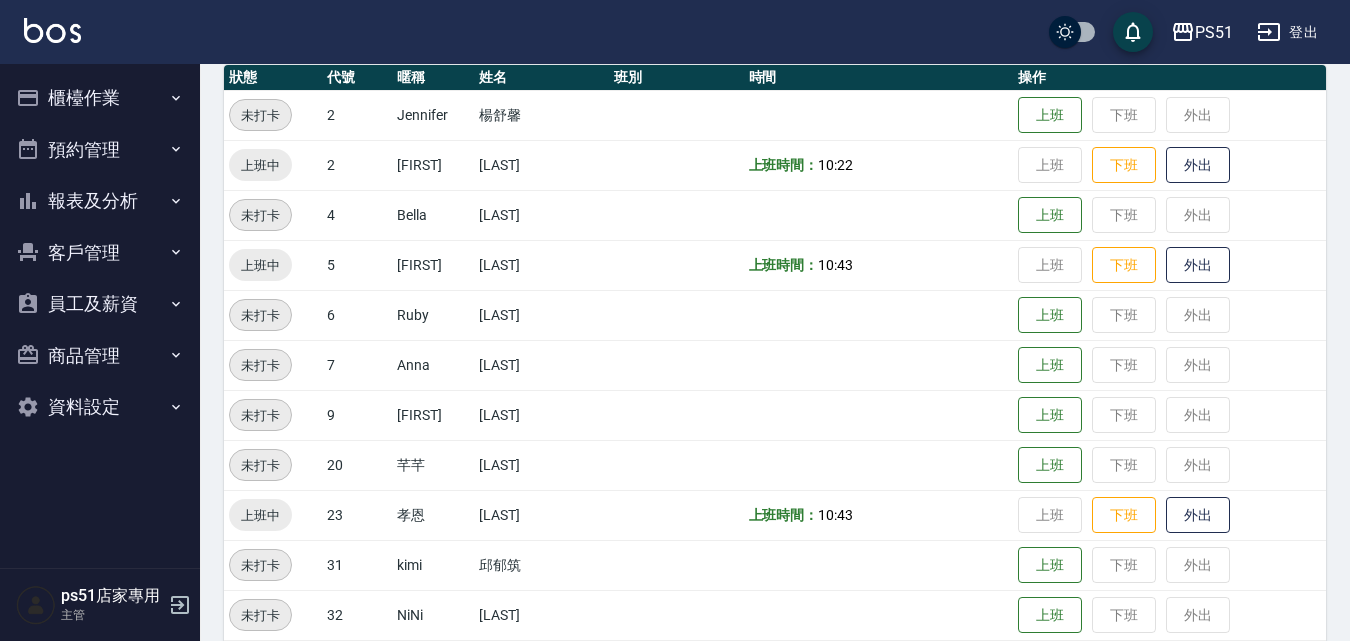 scroll, scrollTop: 0, scrollLeft: 0, axis: both 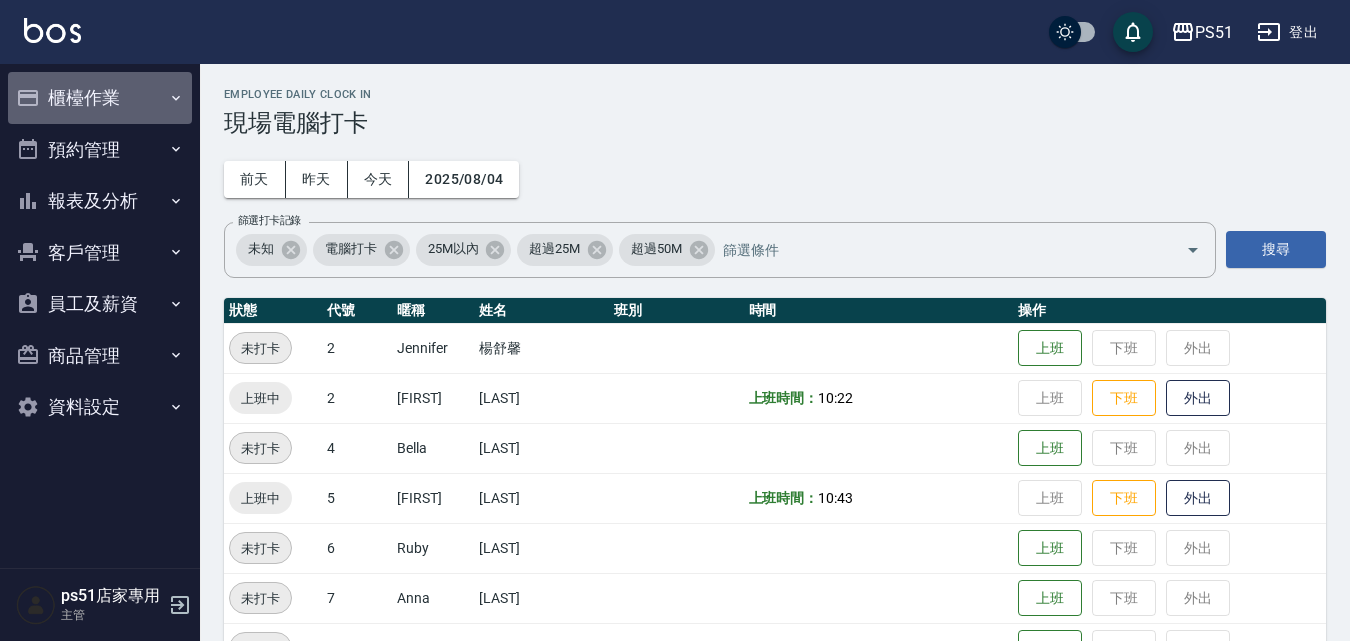 click on "櫃檯作業" at bounding box center [100, 98] 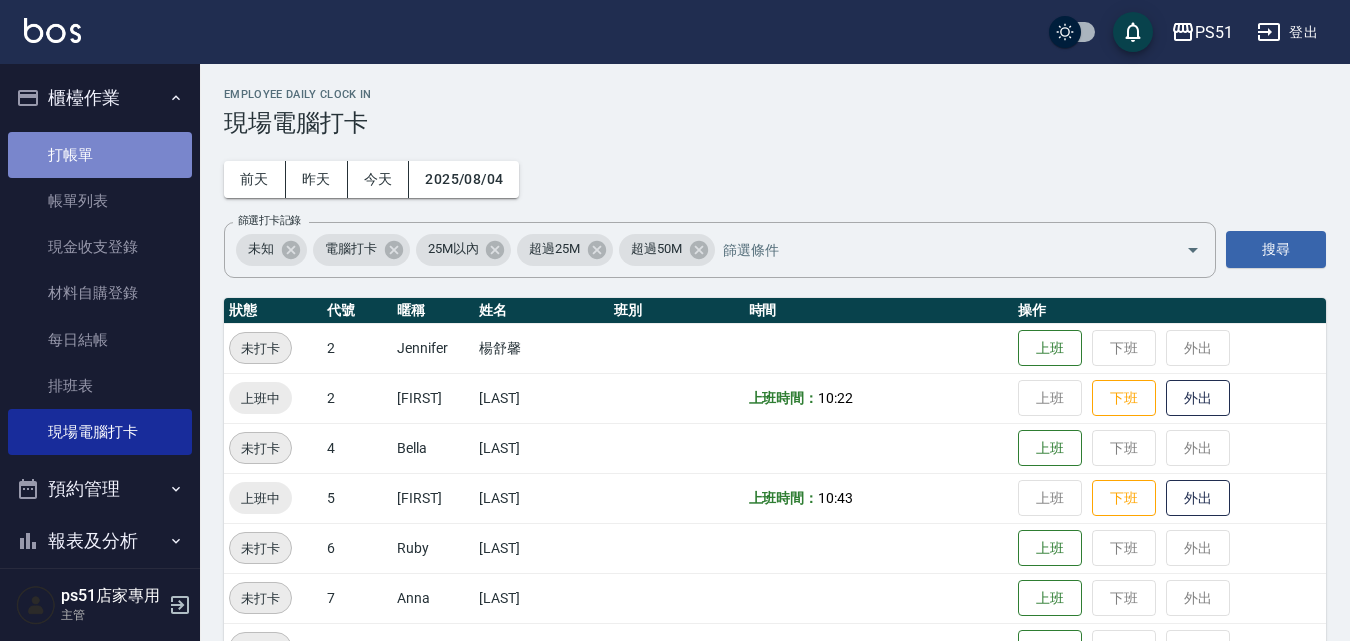 click on "打帳單" at bounding box center (100, 155) 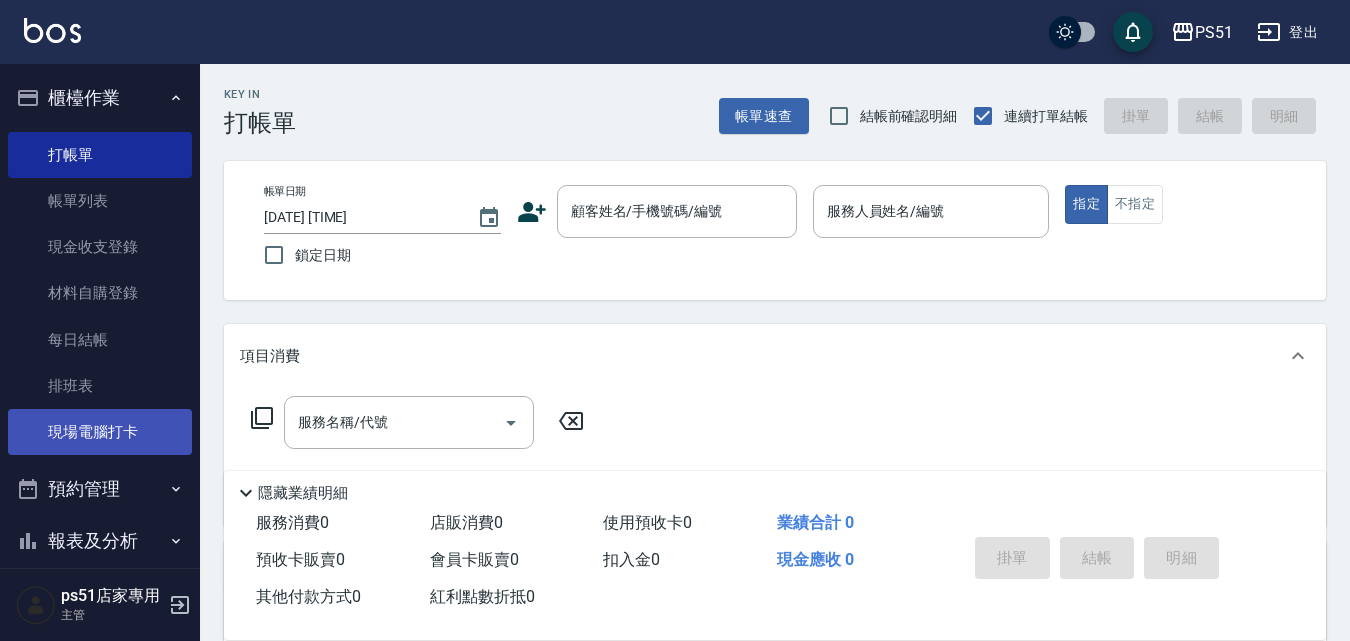 click on "現場電腦打卡" at bounding box center [100, 432] 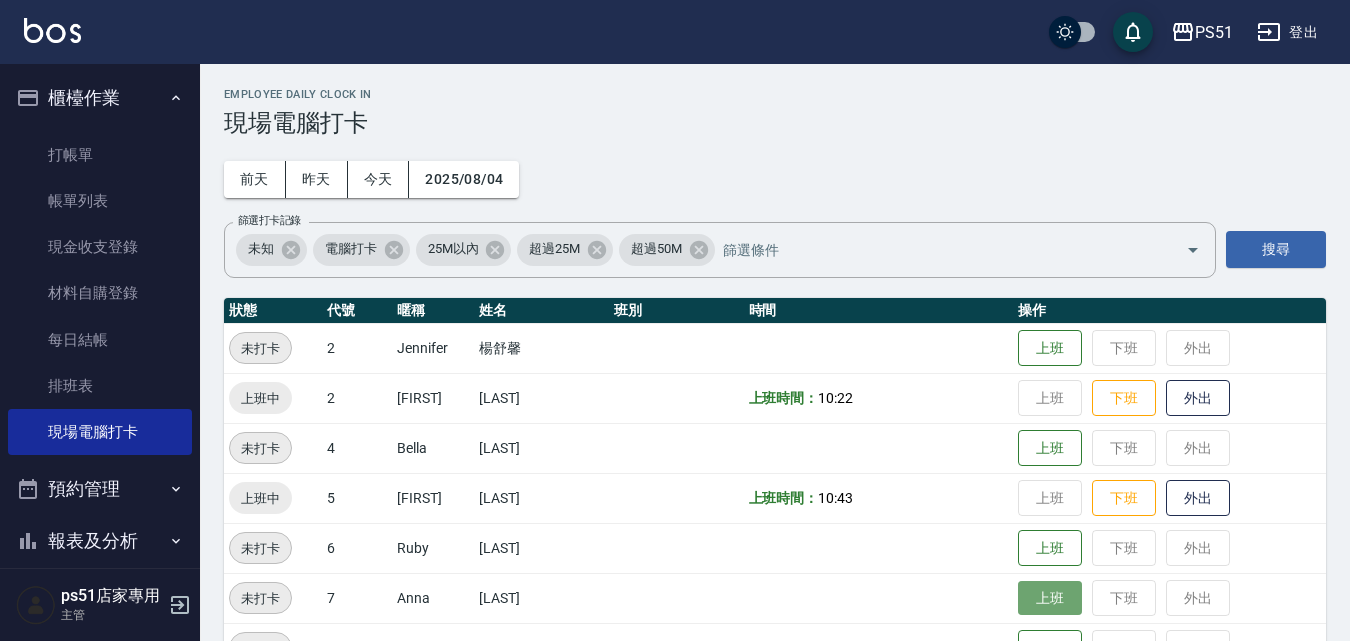 click on "上班" at bounding box center (1050, 598) 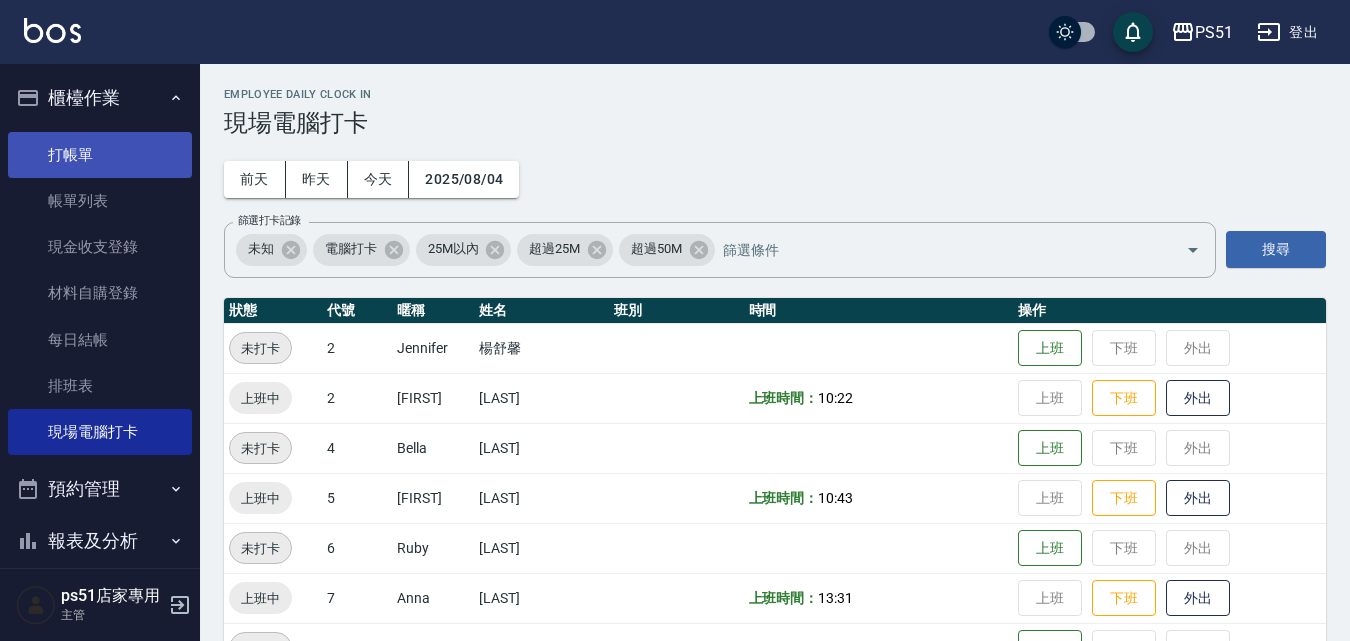 click on "打帳單" at bounding box center [100, 155] 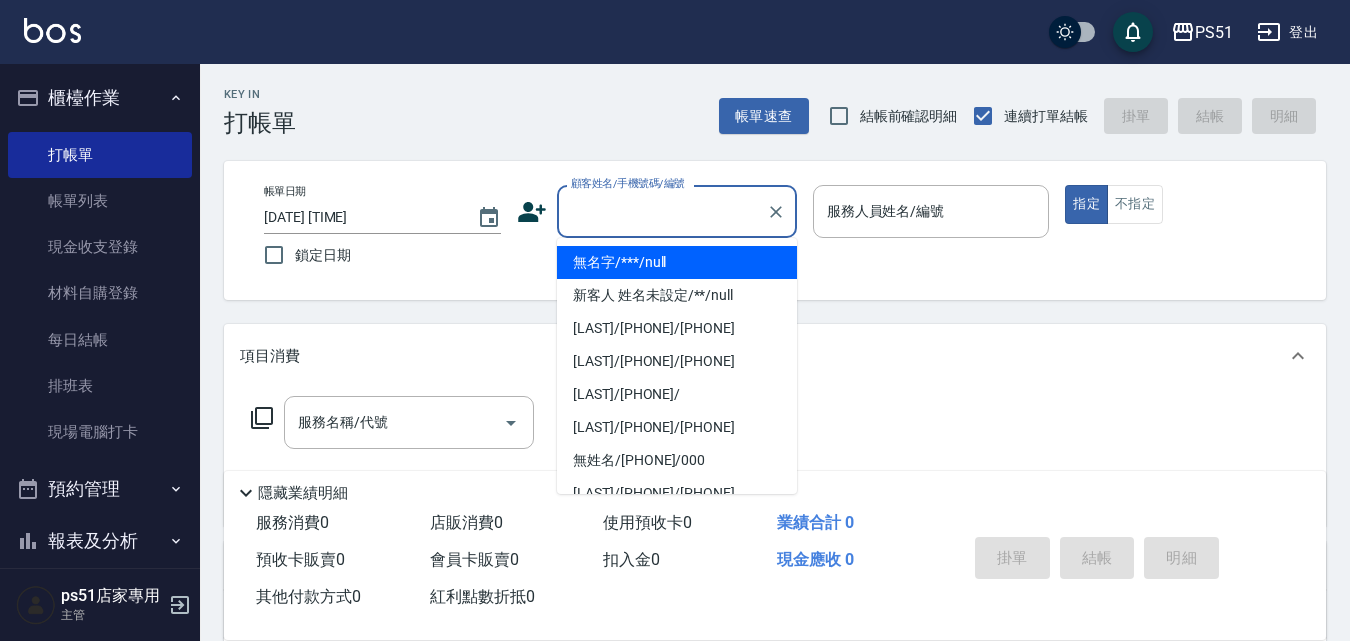 click on "顧客姓名/手機號碼/編號" at bounding box center (662, 211) 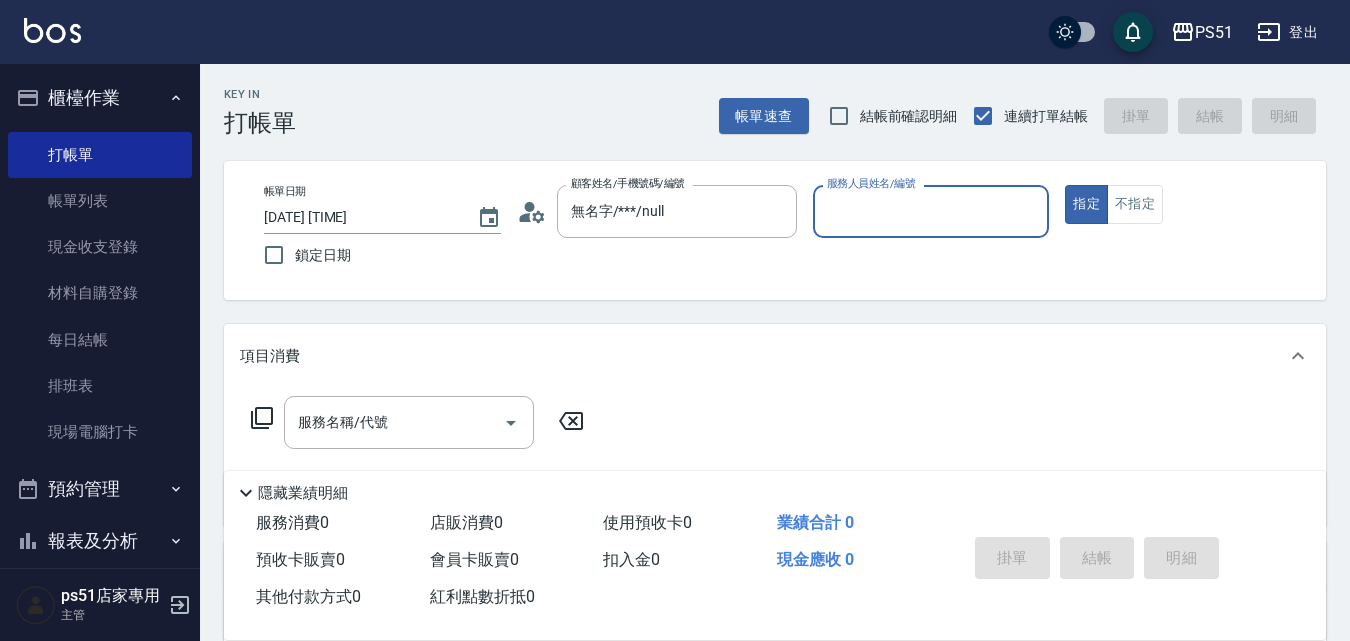 click on "服務人員姓名/編號" at bounding box center (931, 211) 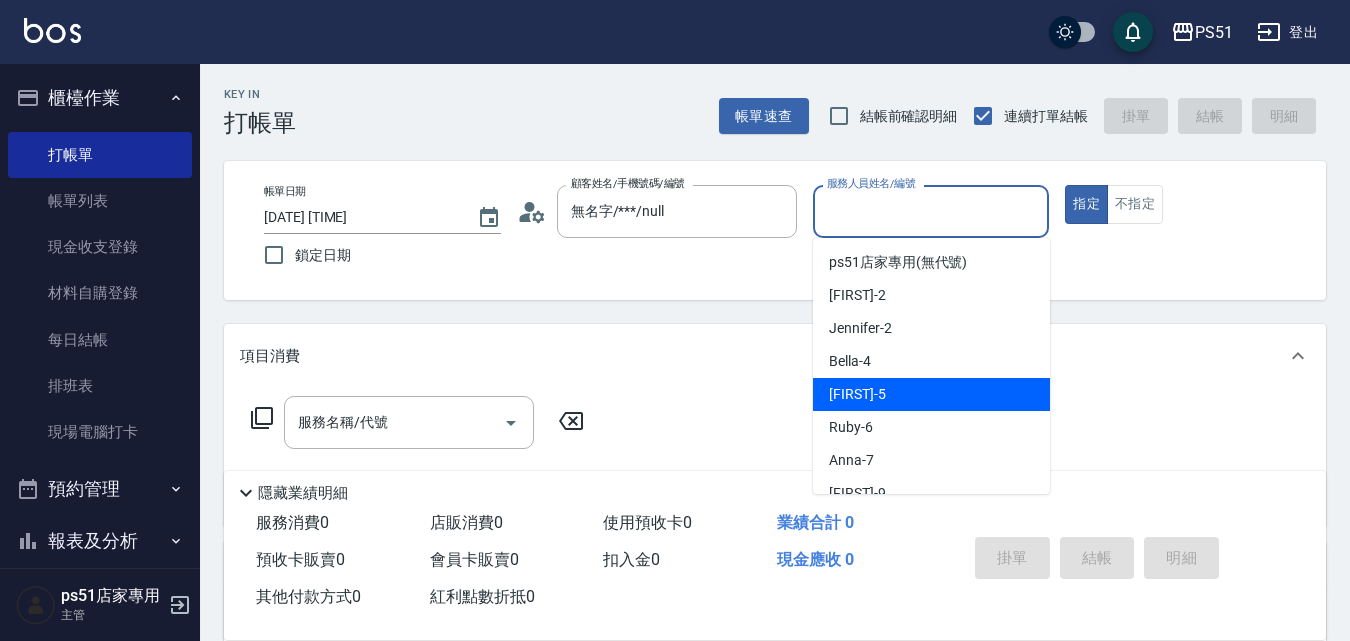 click on "[FIRST] -5" at bounding box center (931, 394) 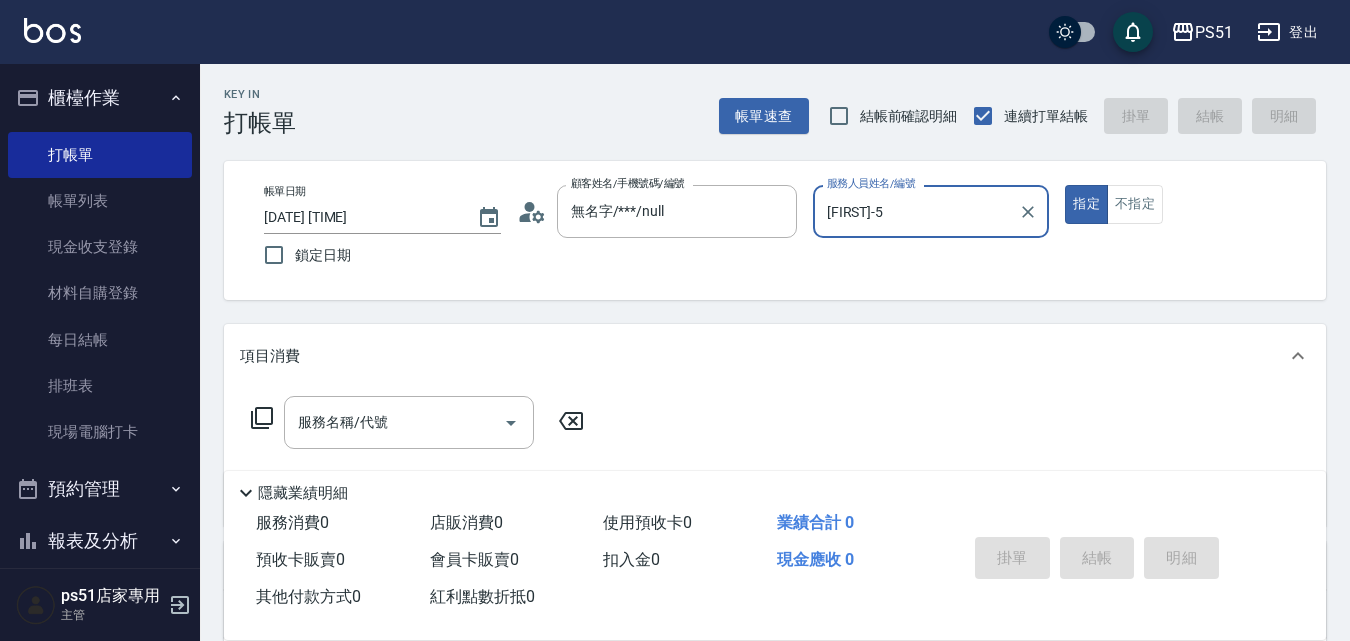 click on "指定" at bounding box center [1086, 204] 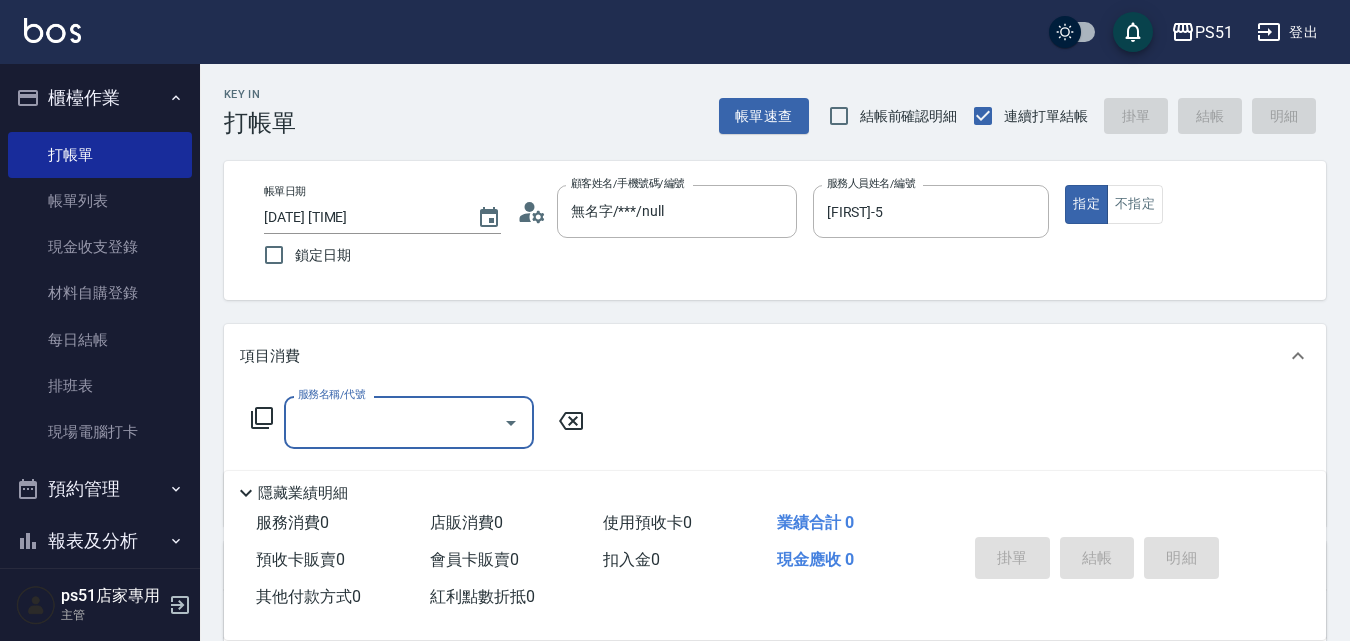 click 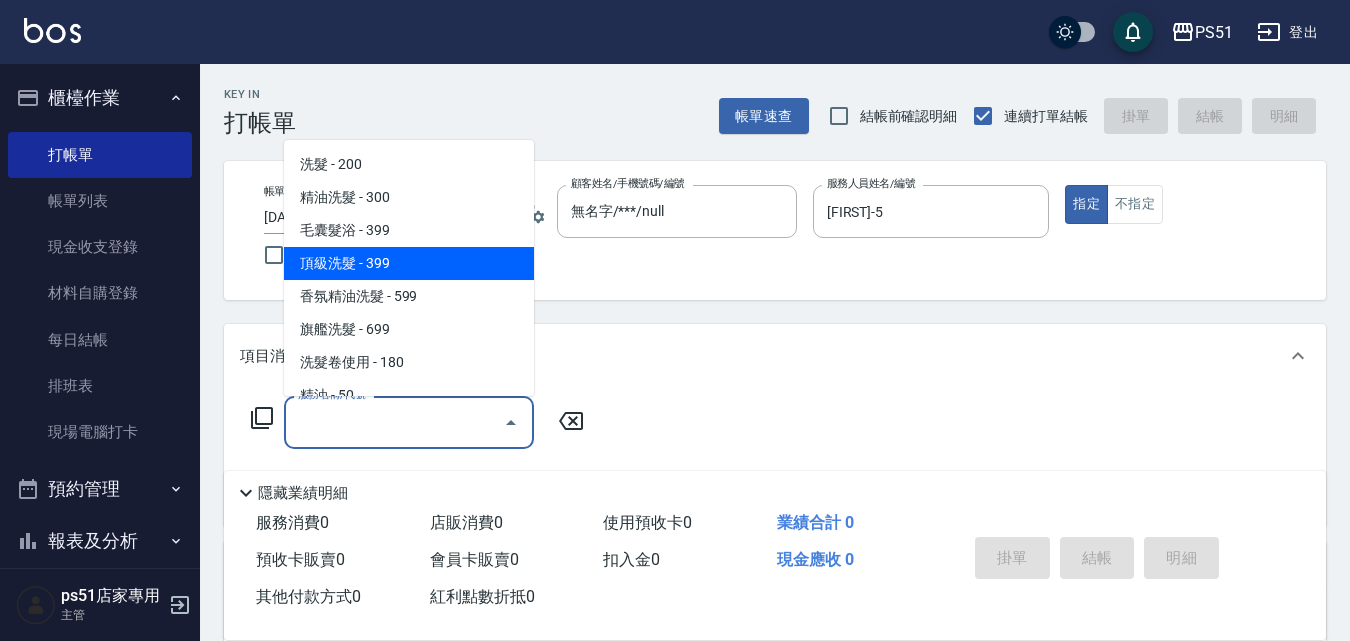 click on "頂級洗髮 - 399" at bounding box center (409, 263) 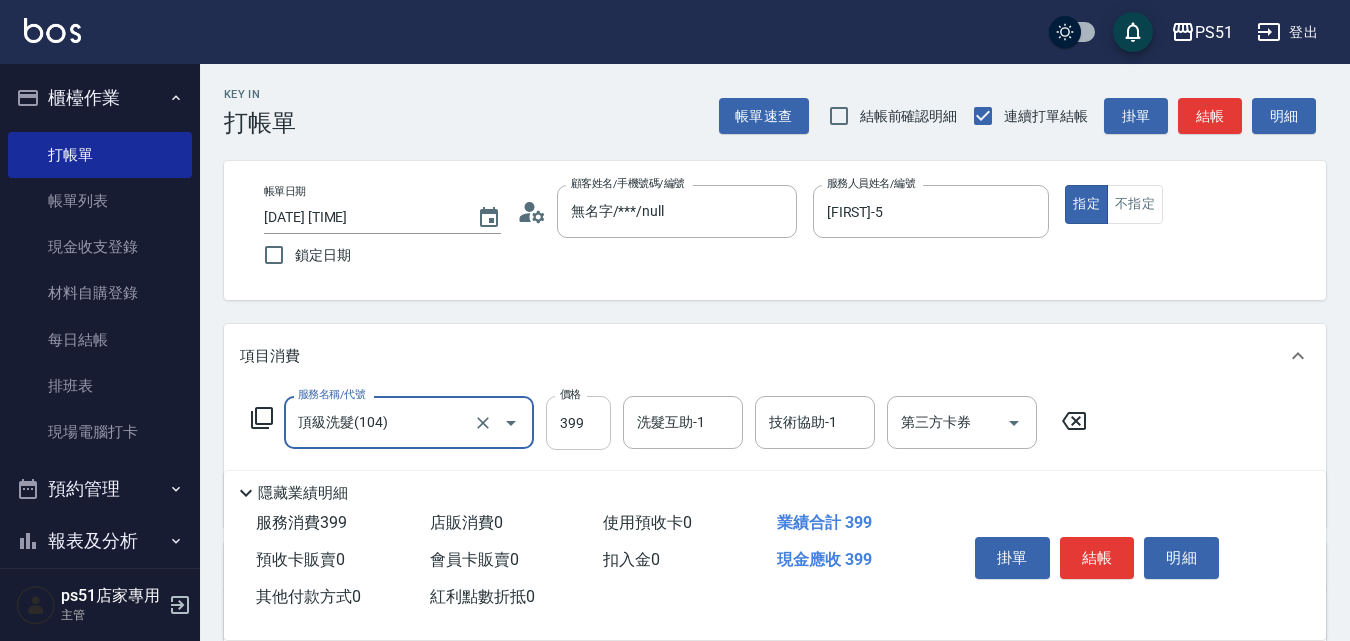 click on "399" at bounding box center [578, 423] 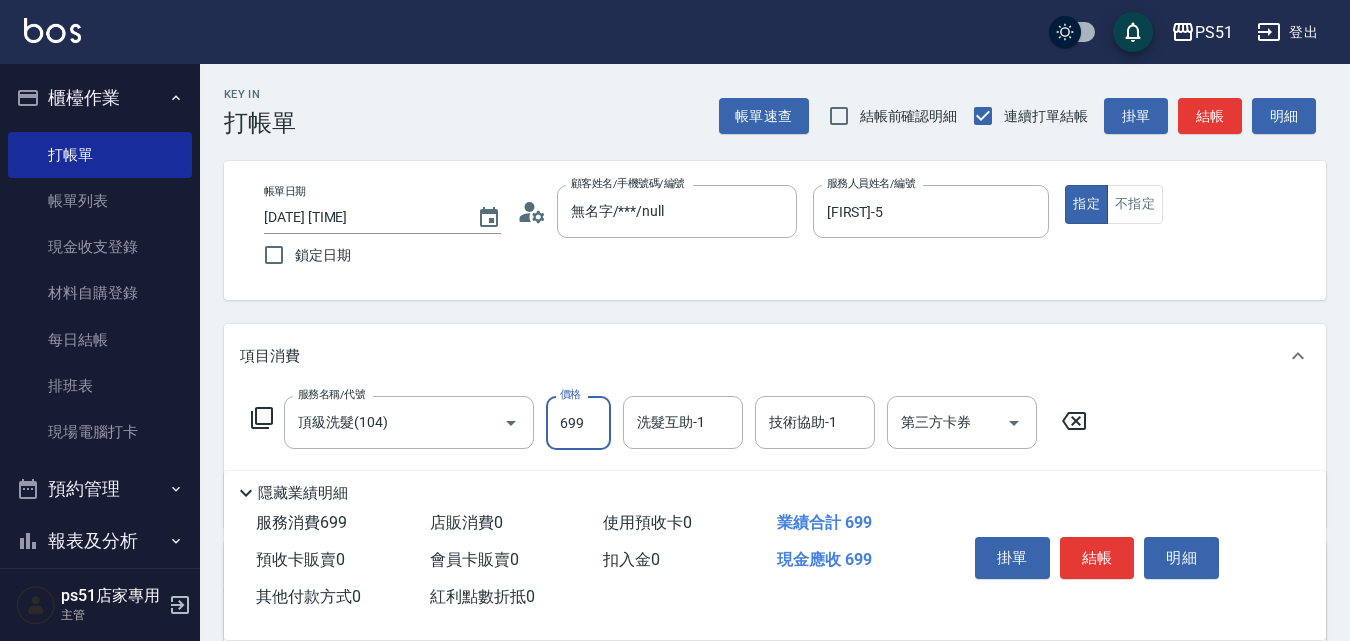 type on "699" 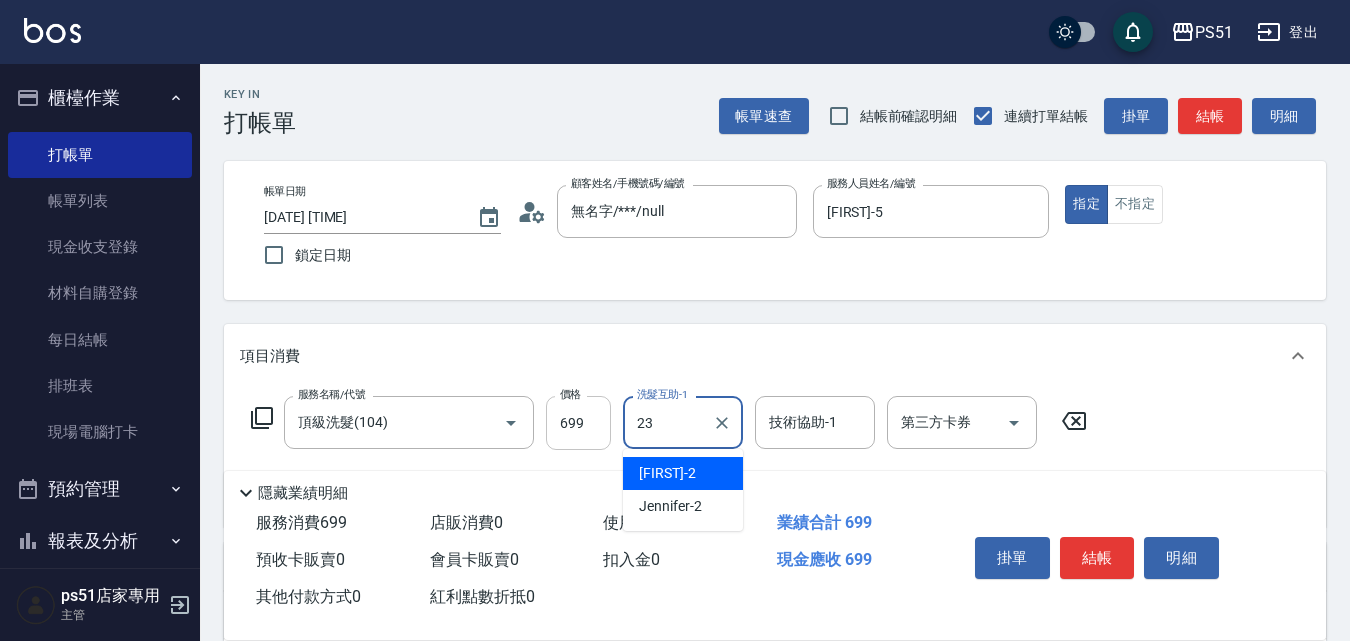 type on "[LAST]-23" 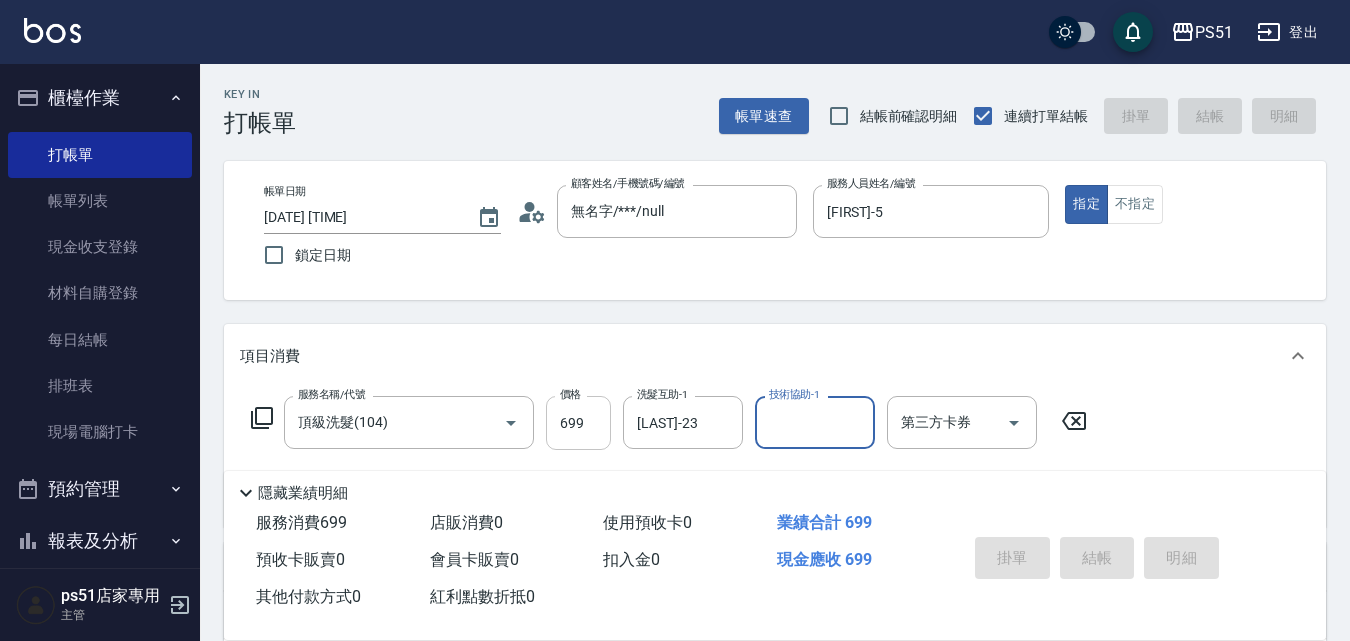 type on "[DATE] [TIME]" 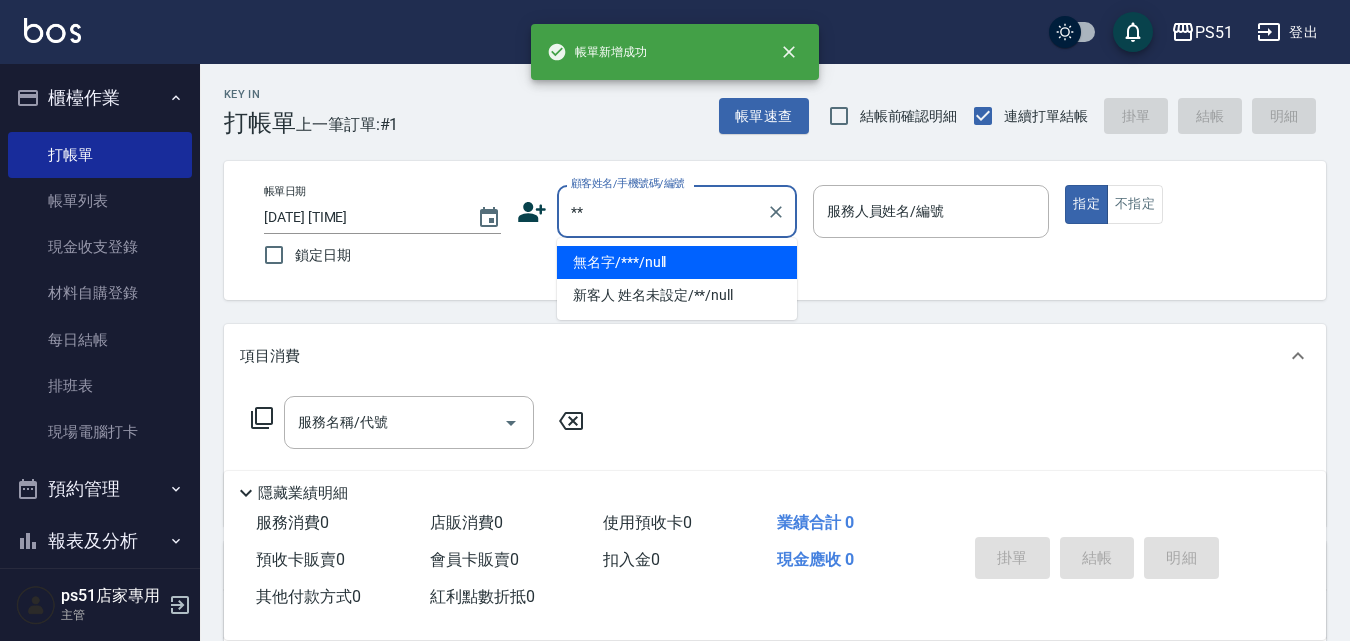 type on "無名字/***/null" 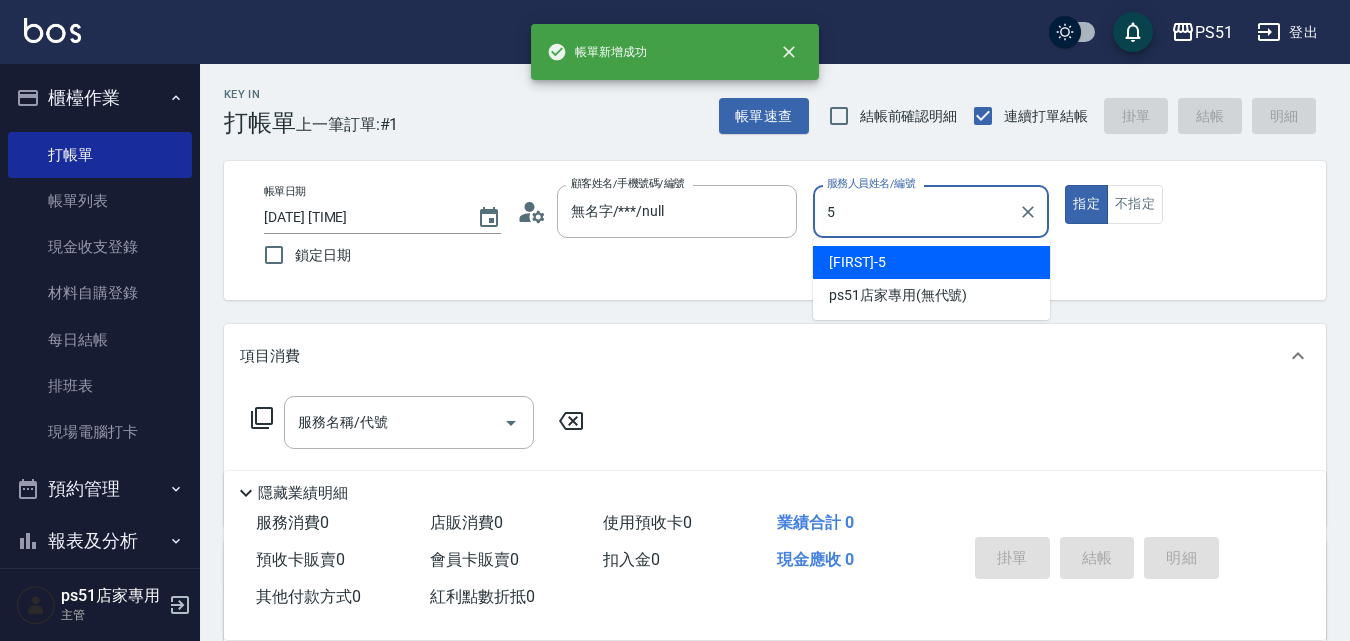 type on "[FIRST]-5" 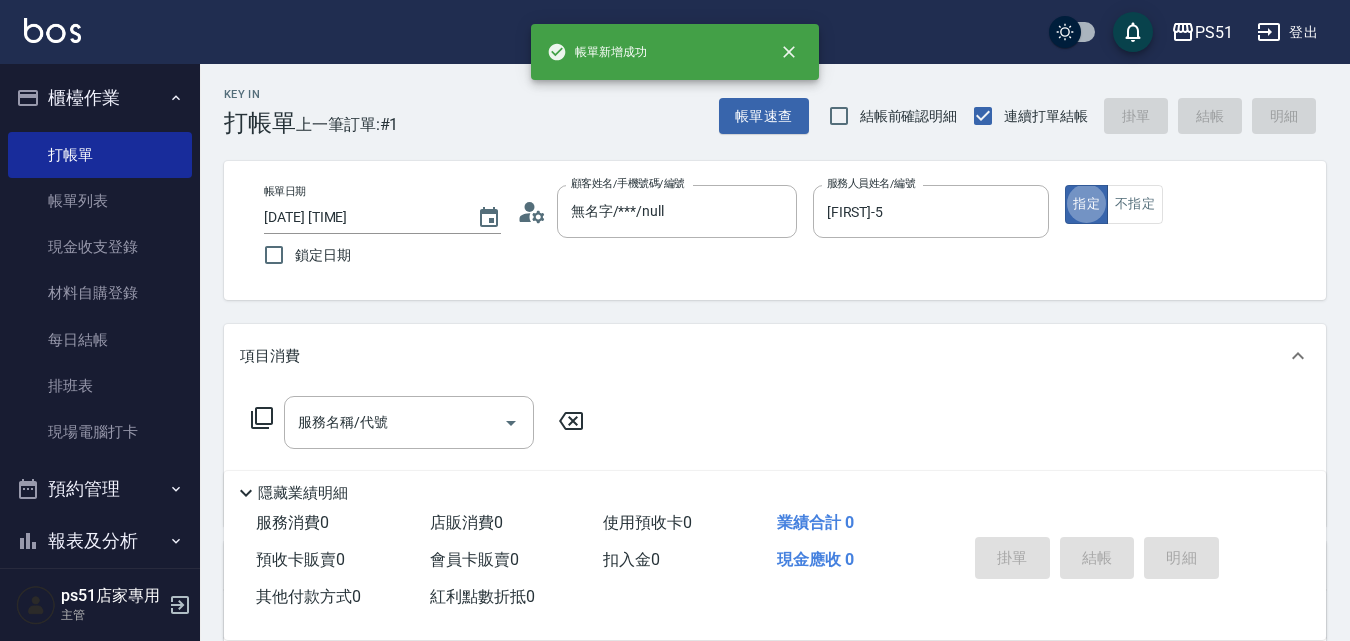 type on "新客人 姓名未設定/**/null" 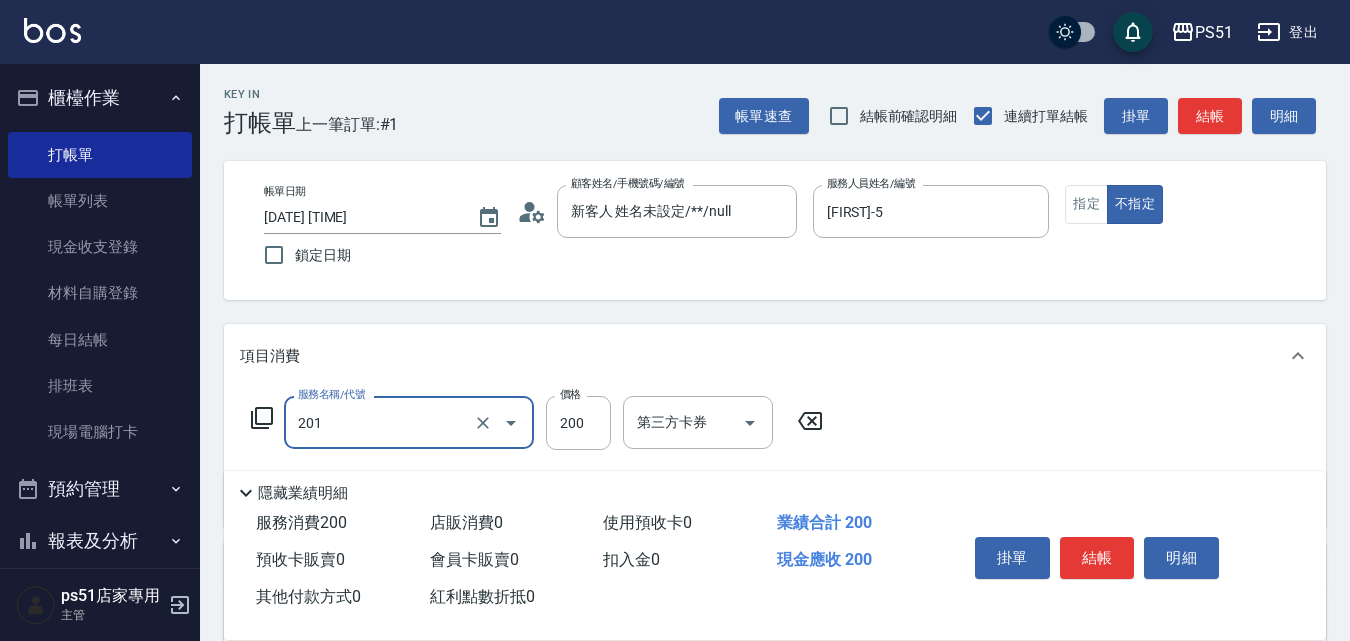 click on "201" at bounding box center (381, 422) 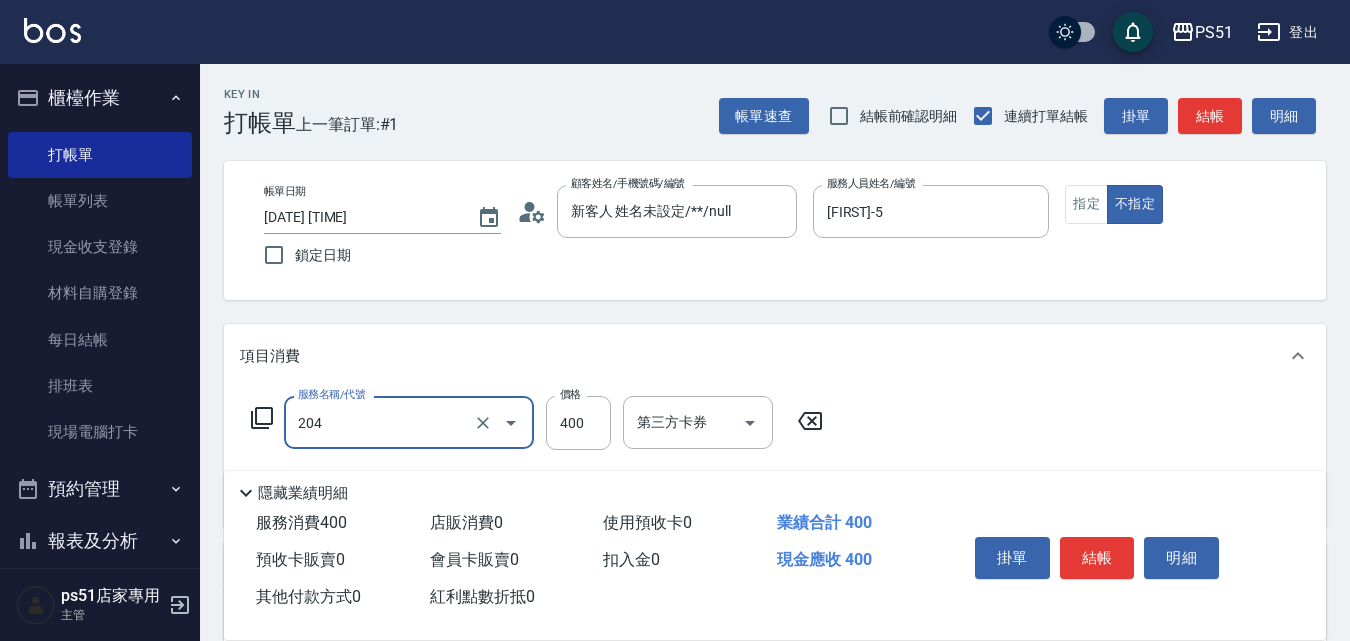type on "B級洗+剪(204)" 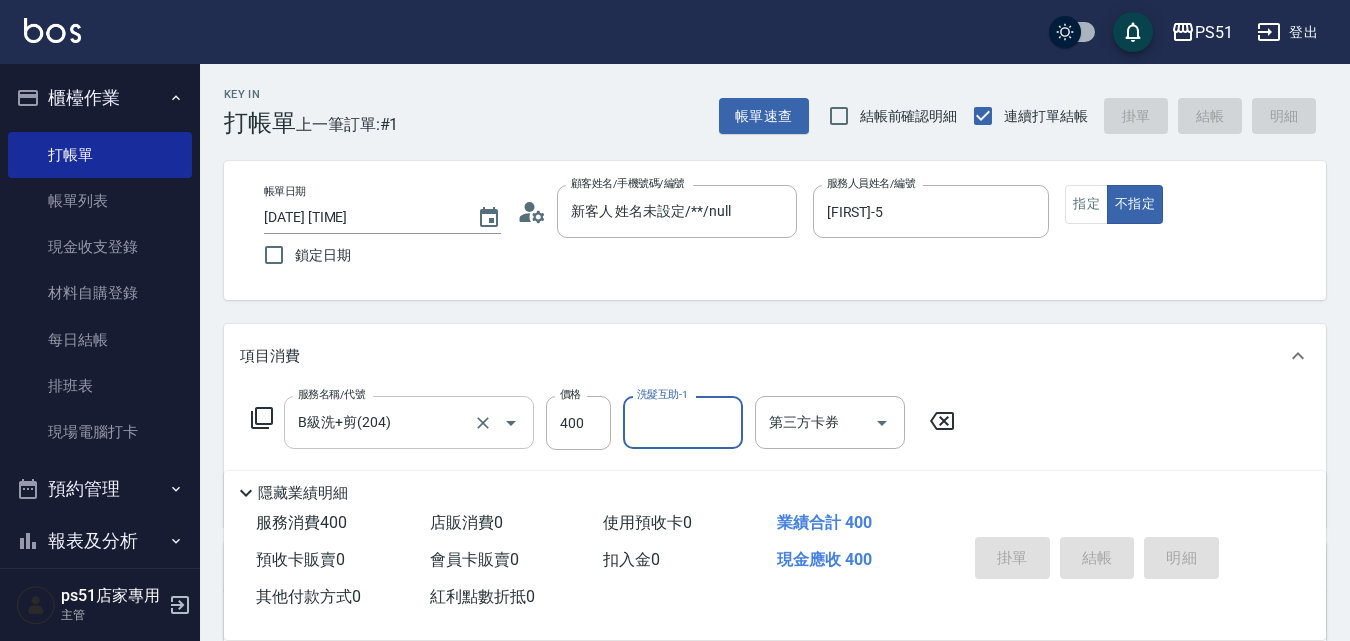 type 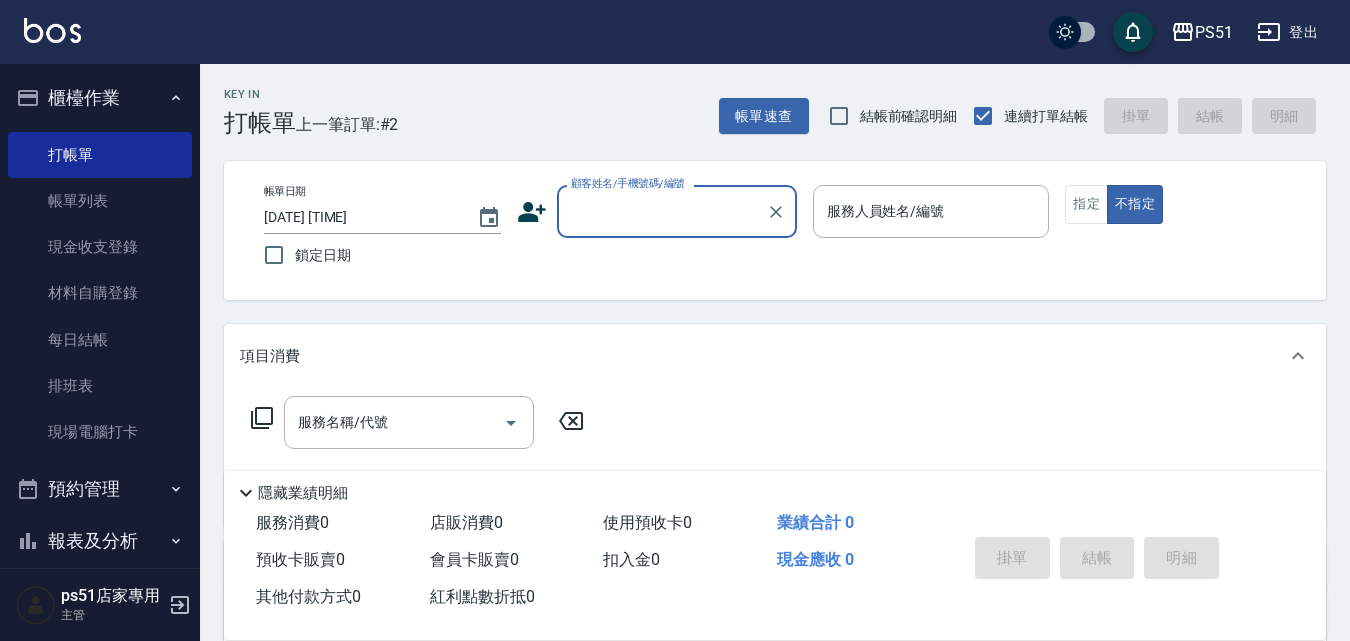 click on "櫃檯作業" at bounding box center (100, 98) 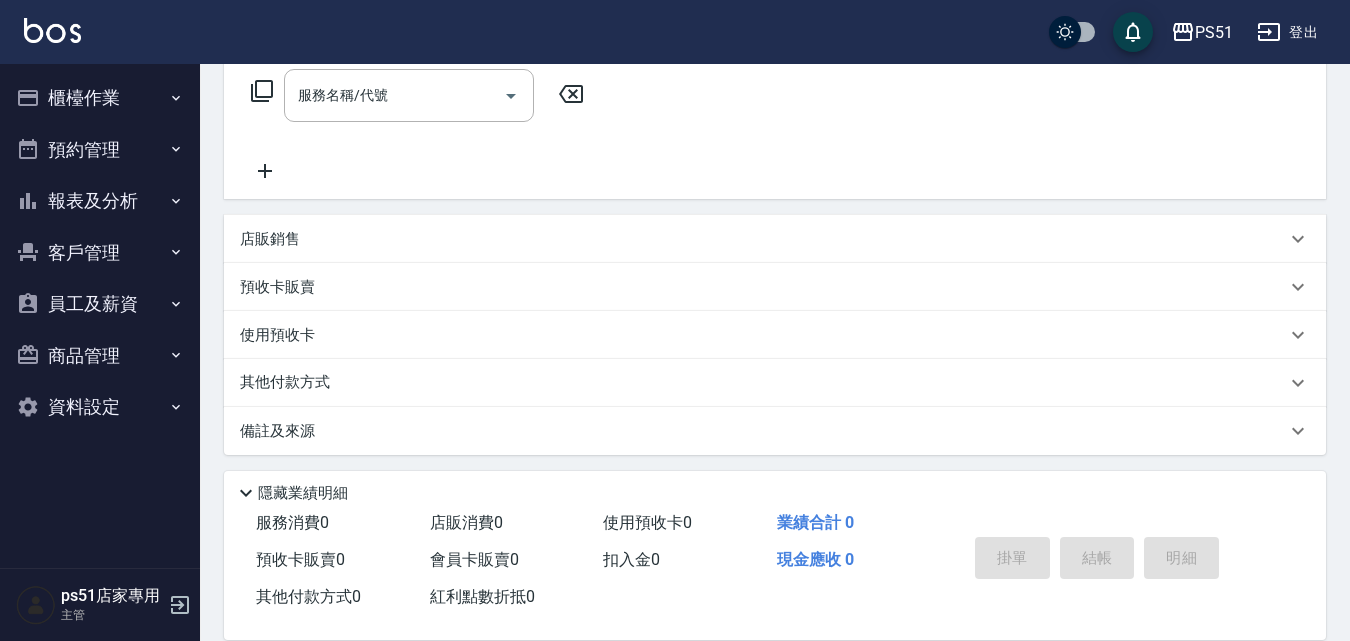 scroll, scrollTop: 333, scrollLeft: 0, axis: vertical 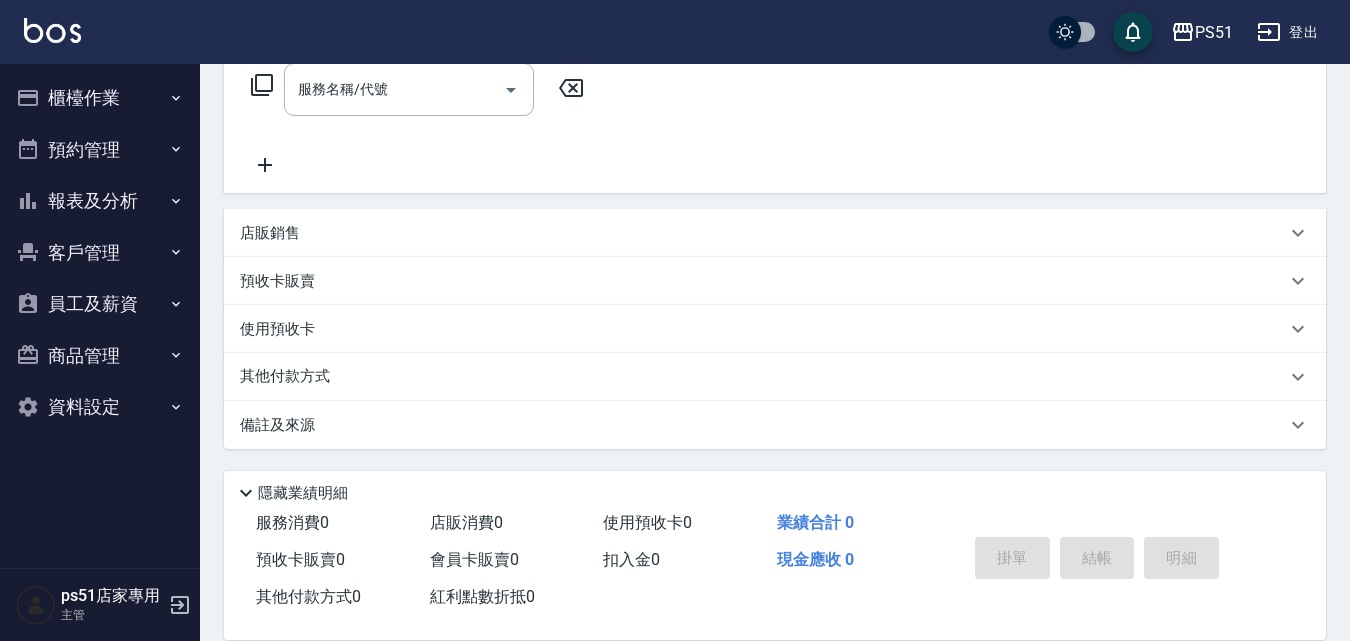 click on "報表及分析" at bounding box center [100, 201] 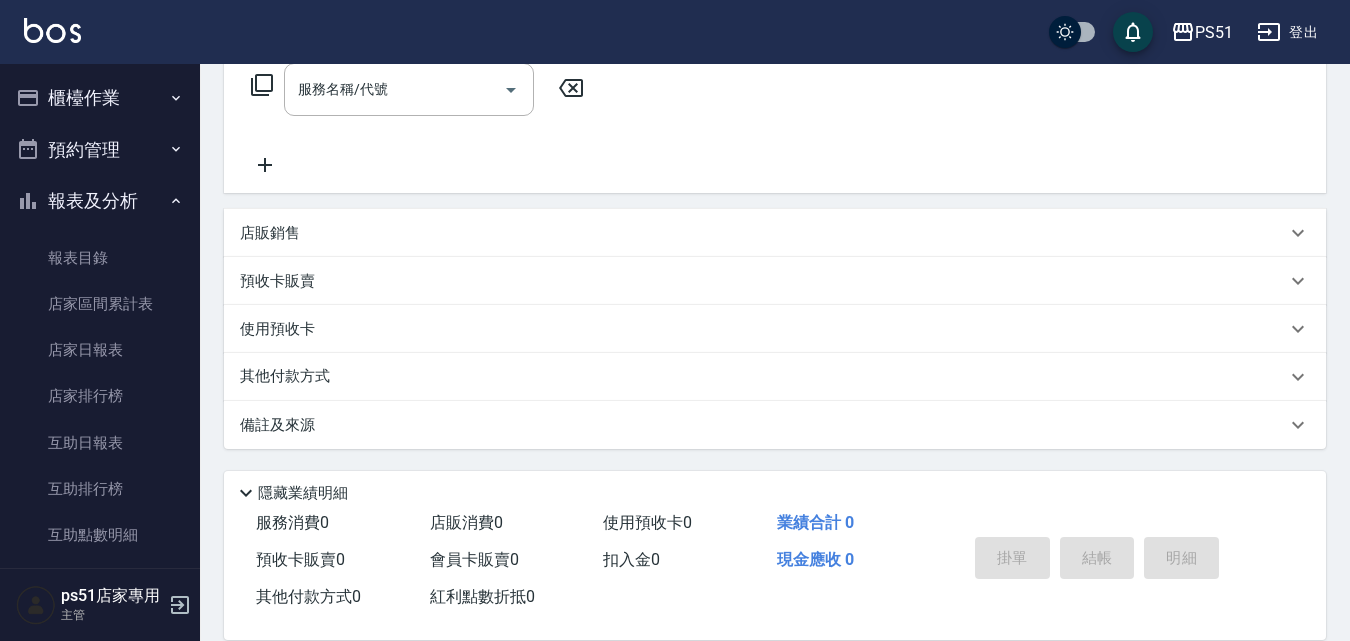 scroll, scrollTop: 467, scrollLeft: 0, axis: vertical 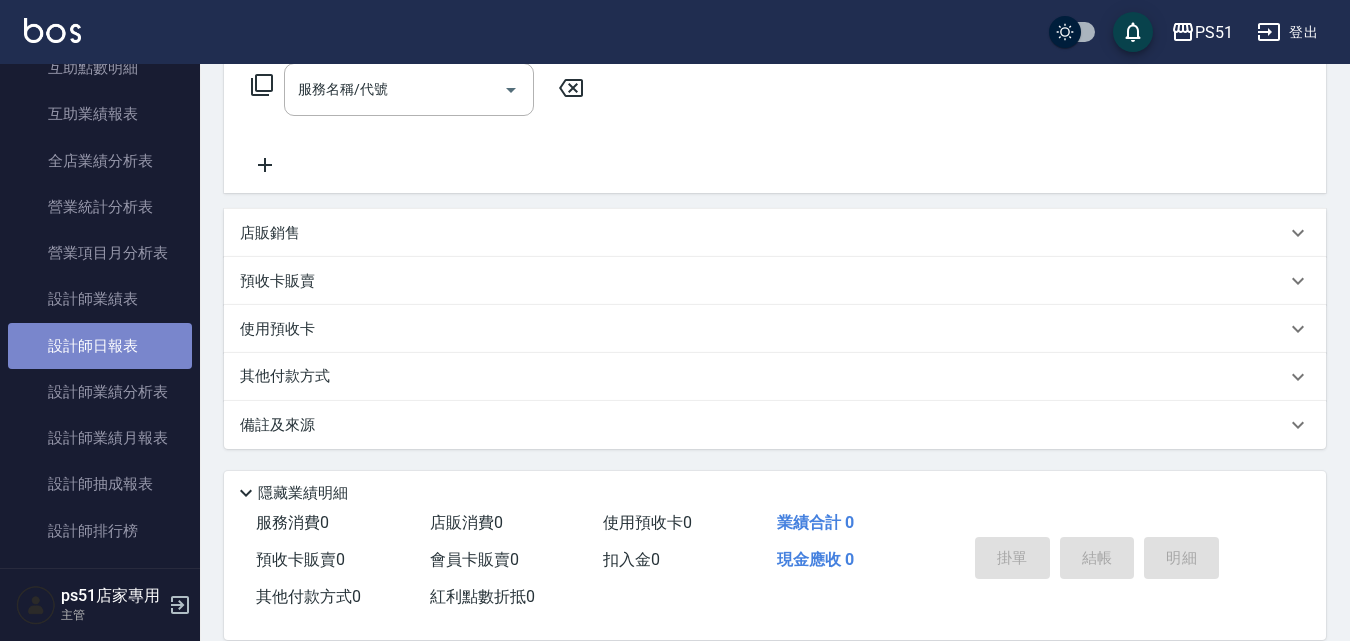 click on "設計師日報表" at bounding box center (100, 346) 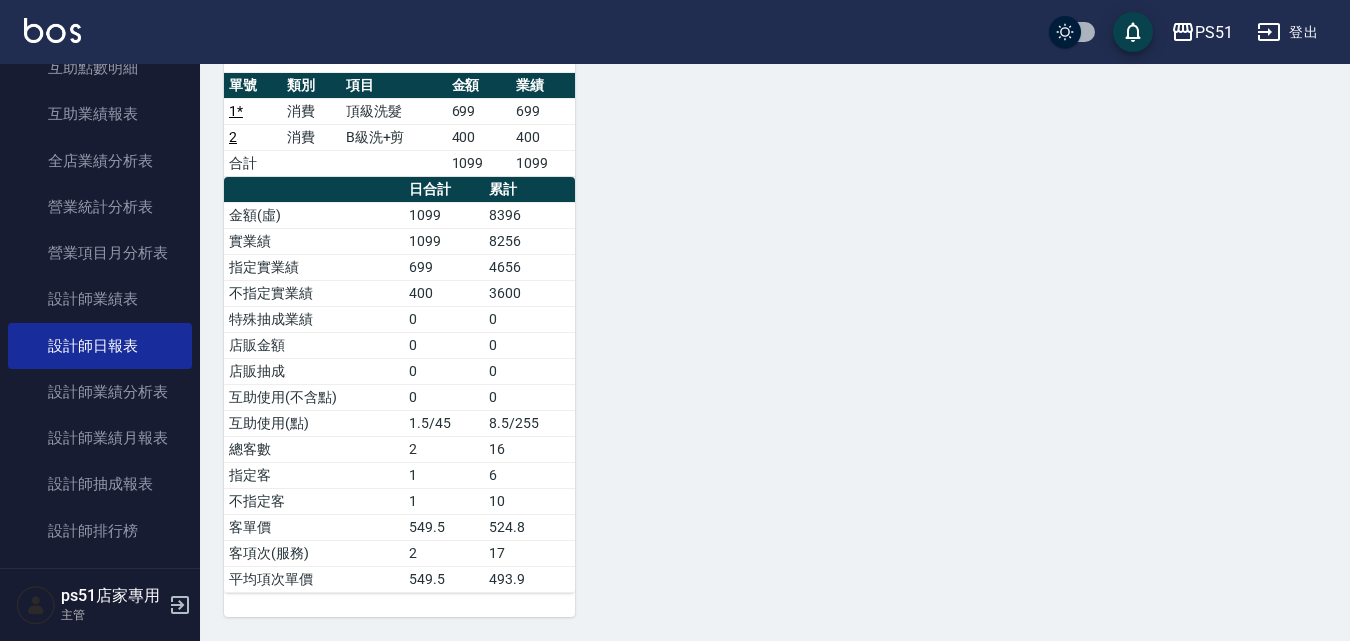 scroll, scrollTop: 0, scrollLeft: 0, axis: both 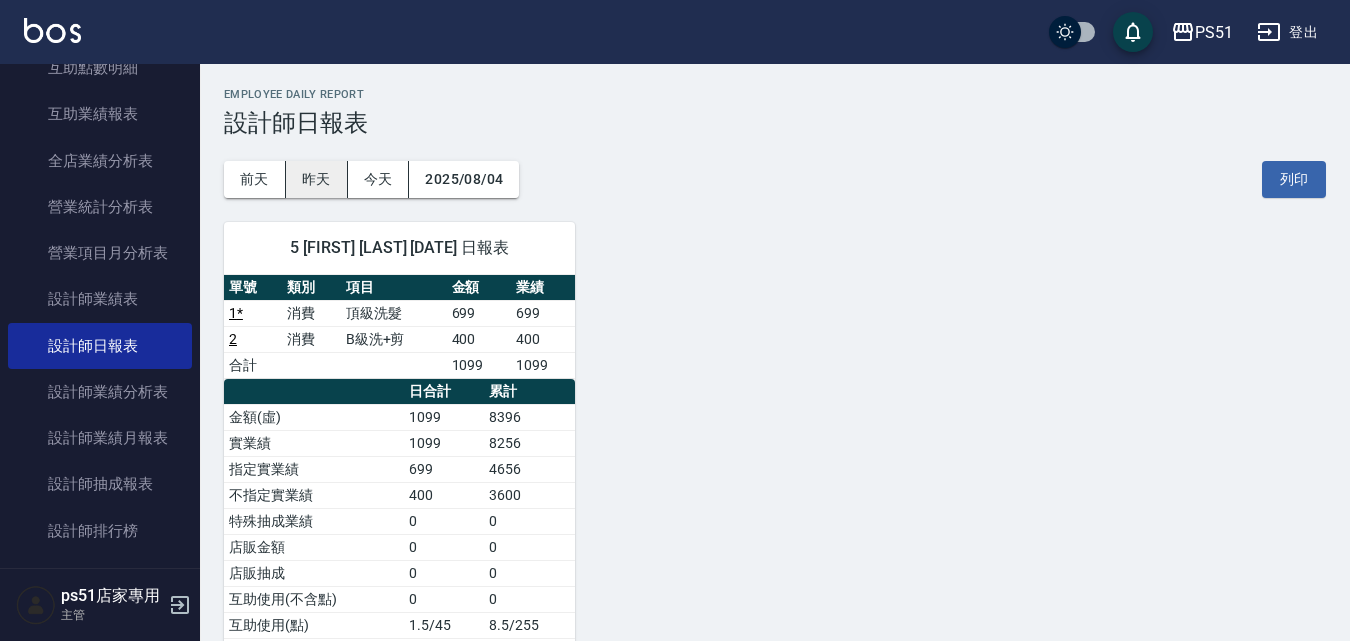 click on "昨天" at bounding box center [317, 179] 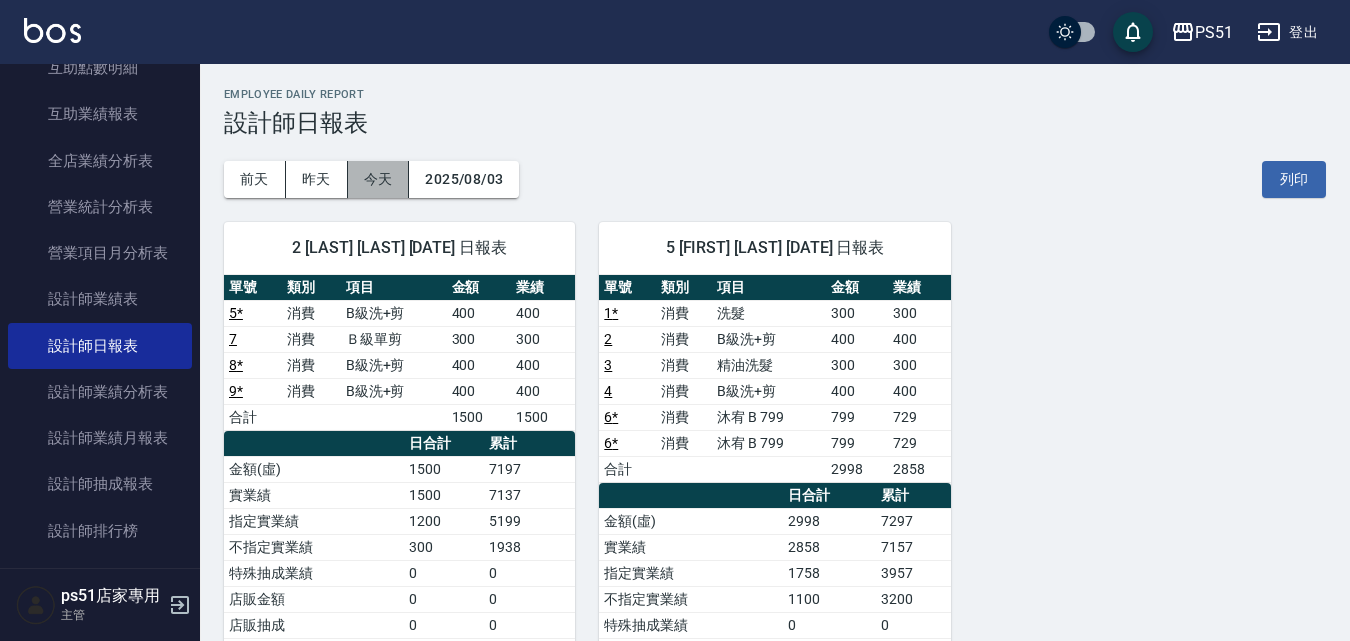 click on "今天" at bounding box center (379, 179) 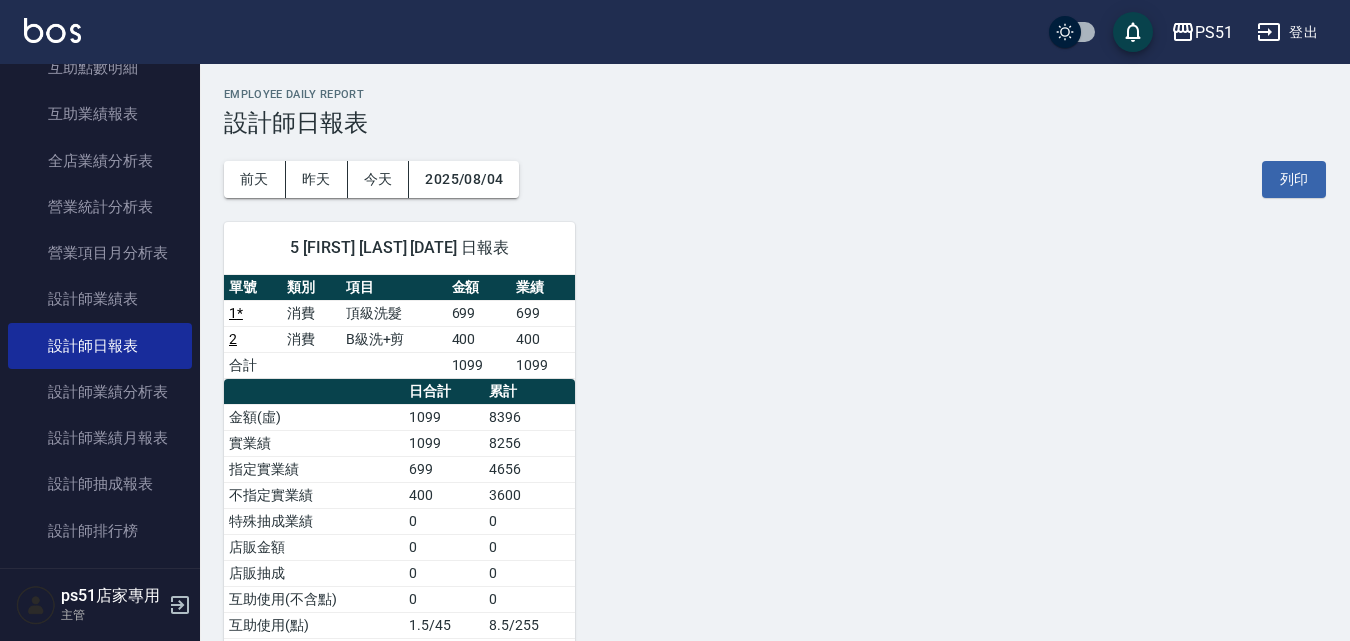 scroll, scrollTop: 0, scrollLeft: 0, axis: both 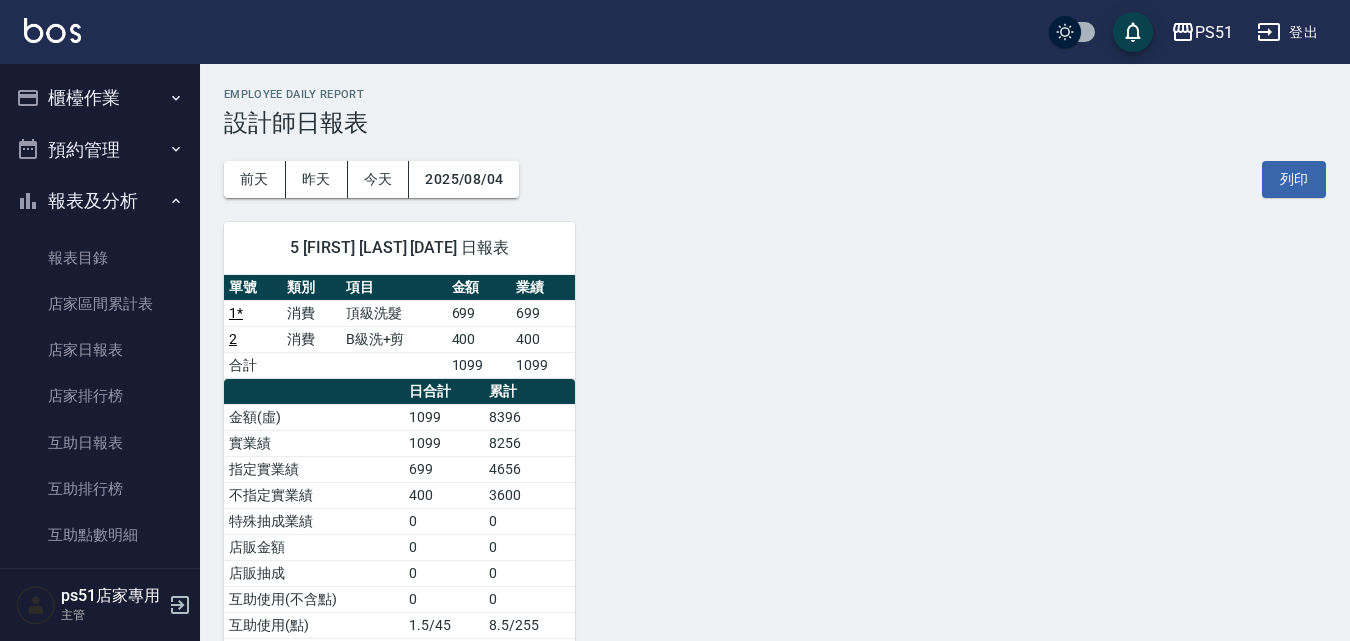 drag, startPoint x: 140, startPoint y: 105, endPoint x: 115, endPoint y: 139, distance: 42.201897 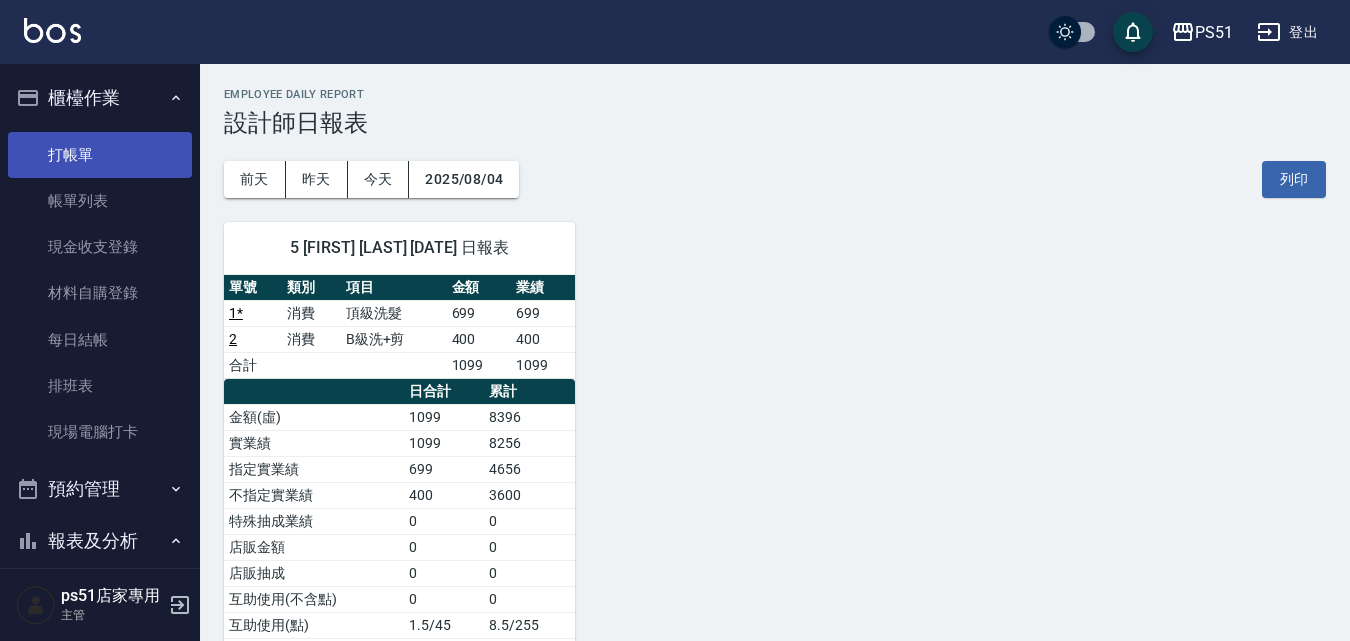 click on "打帳單" at bounding box center [100, 155] 